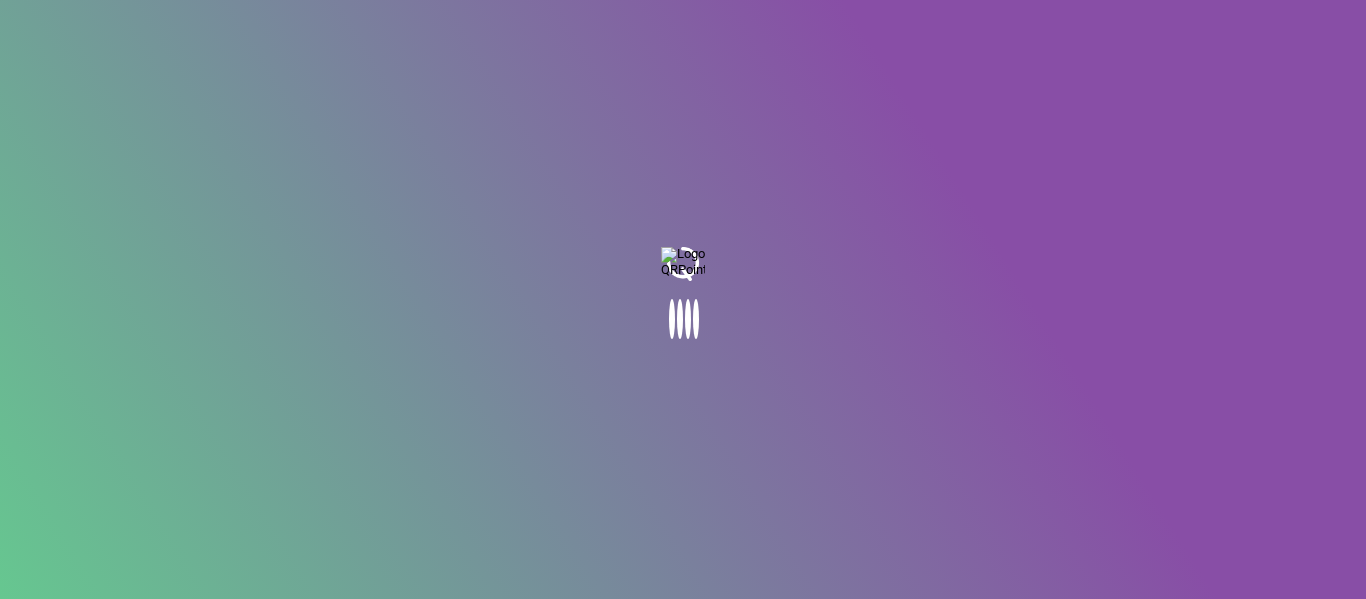 scroll, scrollTop: 0, scrollLeft: 0, axis: both 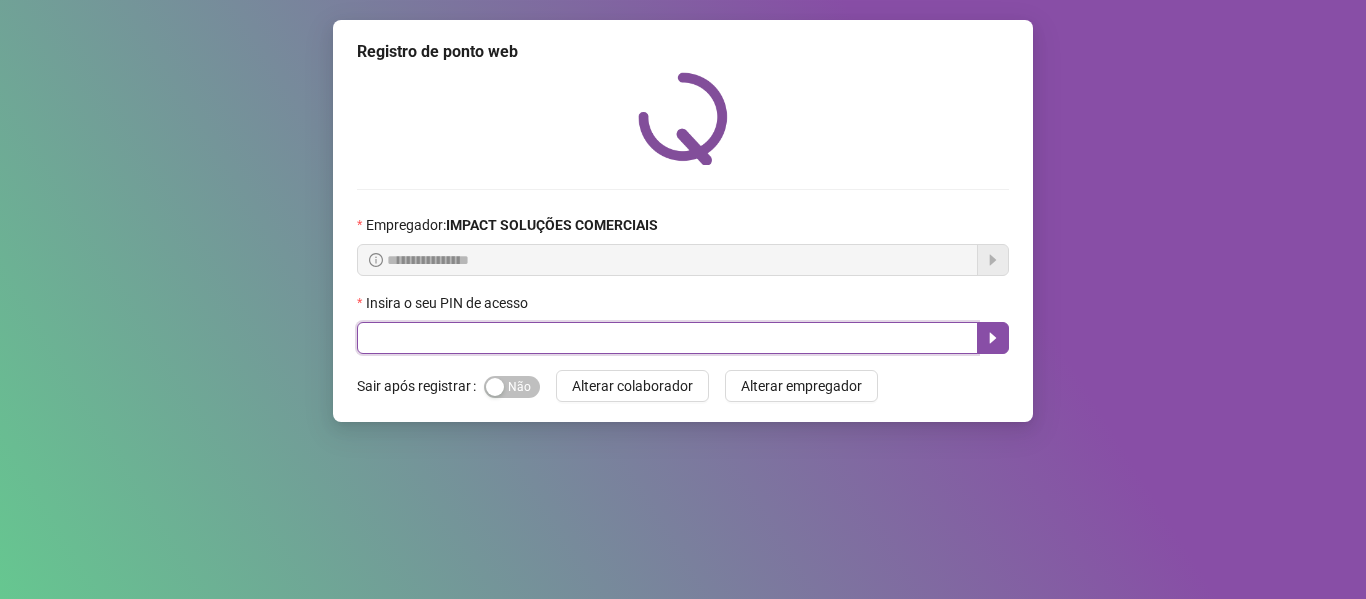 click at bounding box center [667, 338] 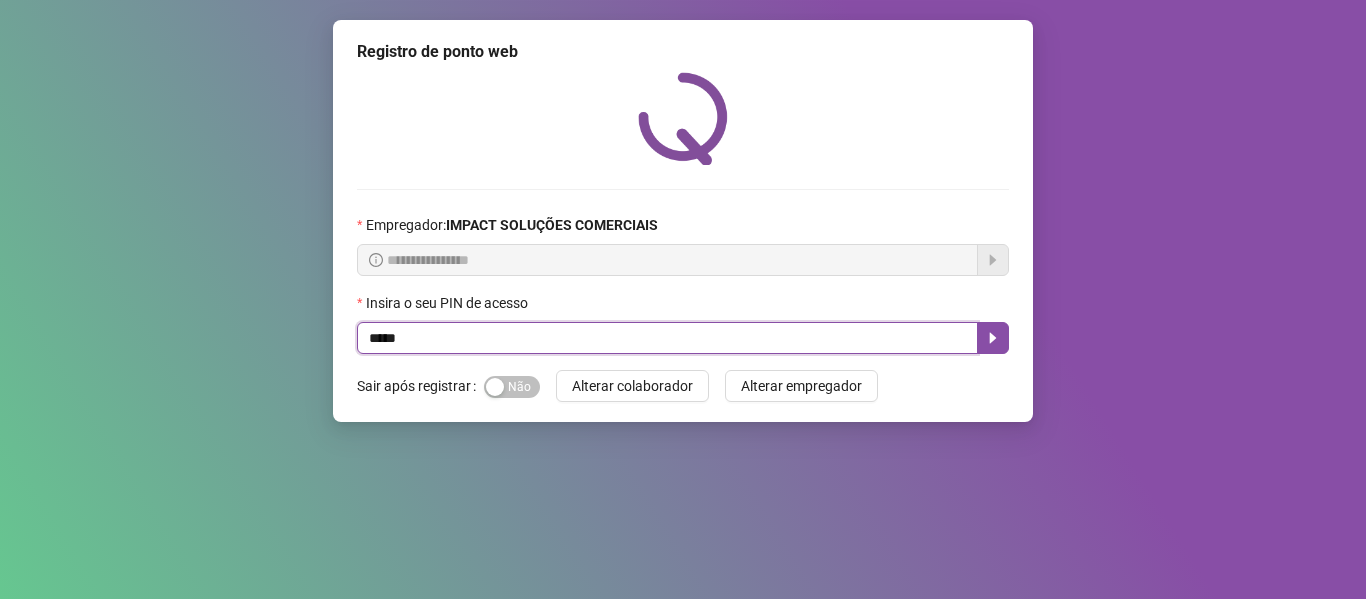 type on "*****" 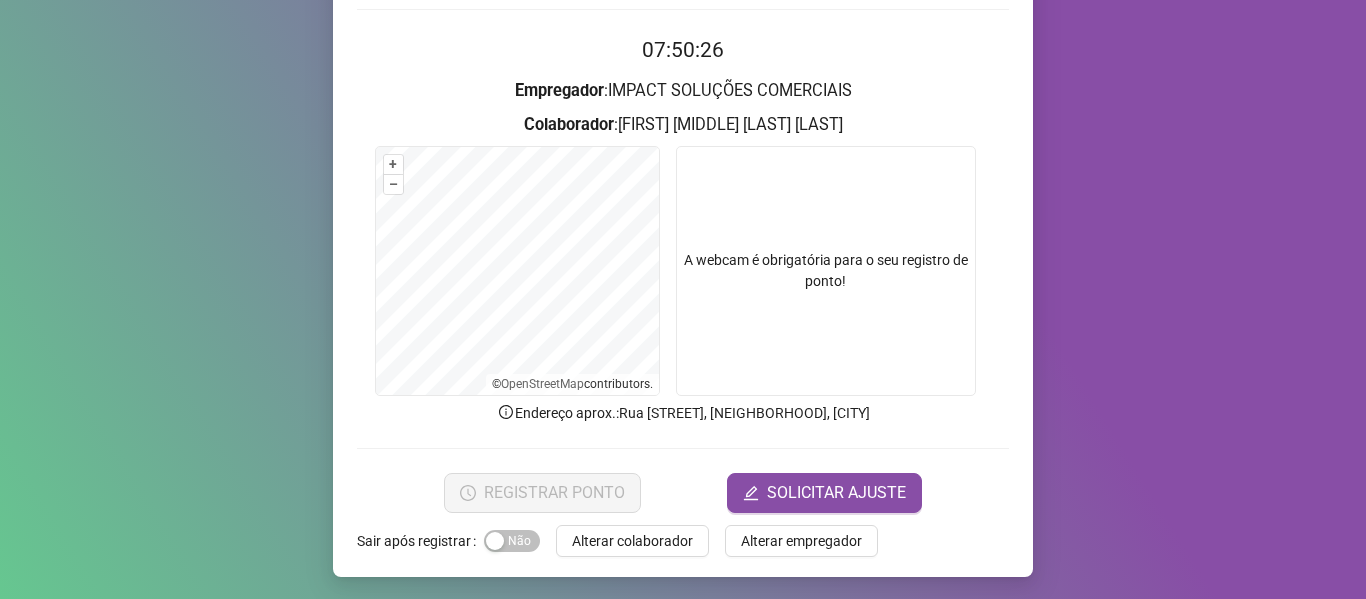 scroll, scrollTop: 182, scrollLeft: 0, axis: vertical 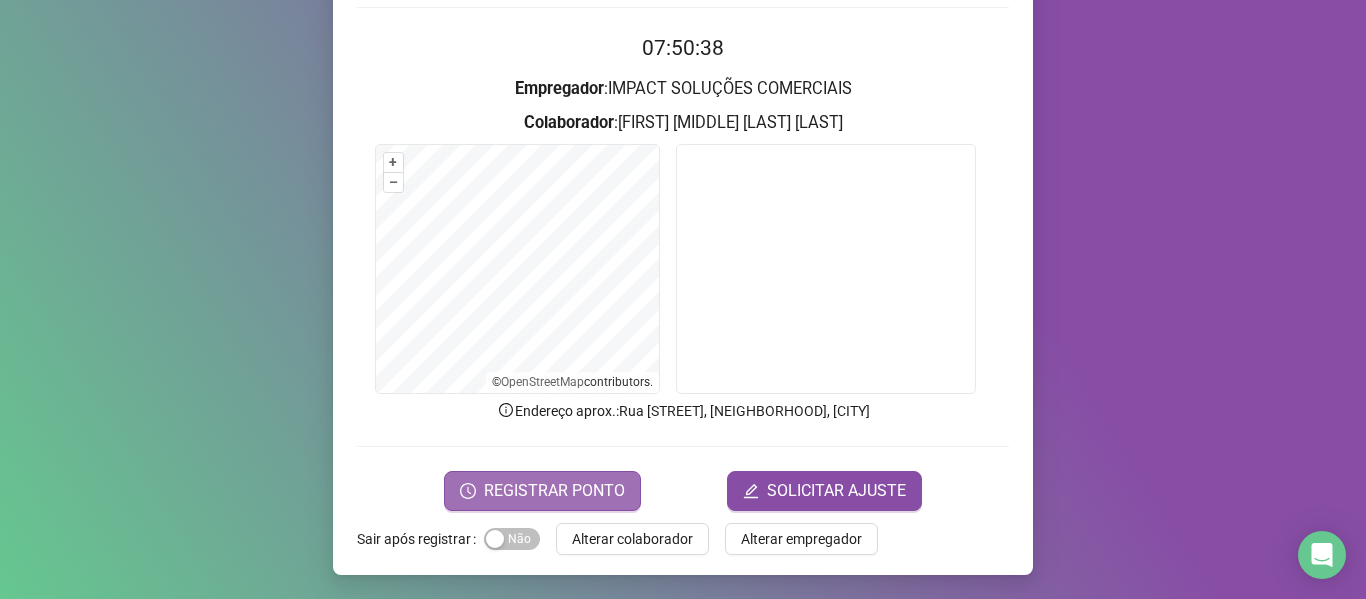 click on "REGISTRAR PONTO" at bounding box center (554, 491) 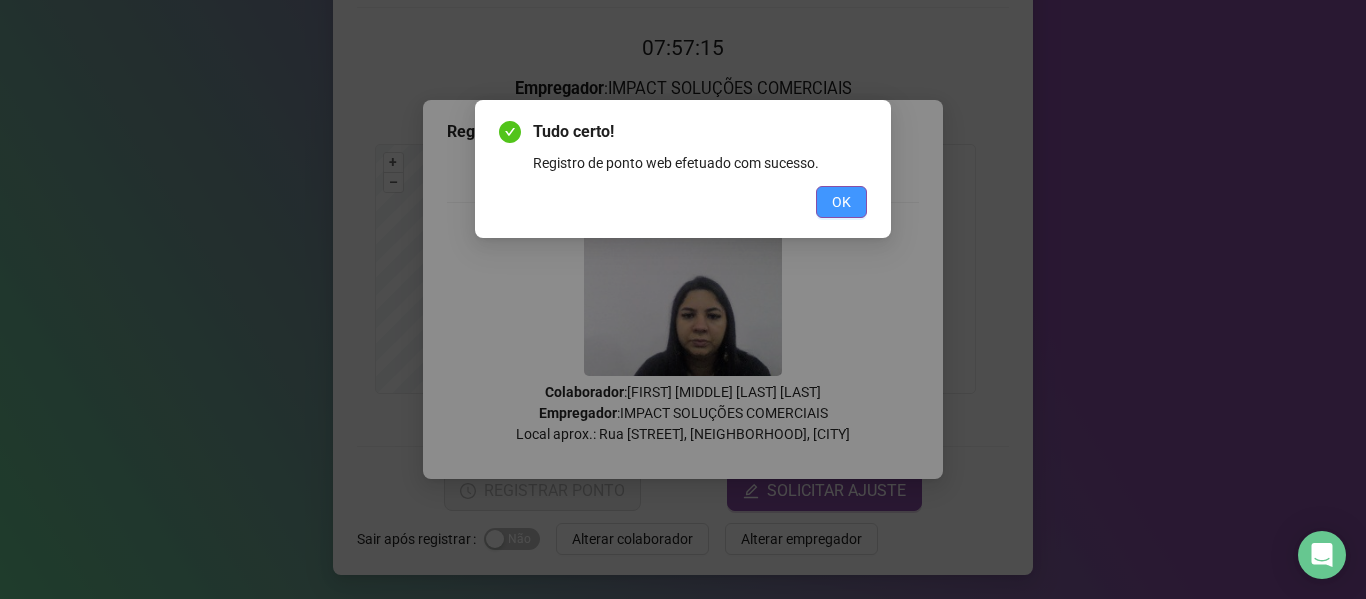 click on "OK" at bounding box center (841, 202) 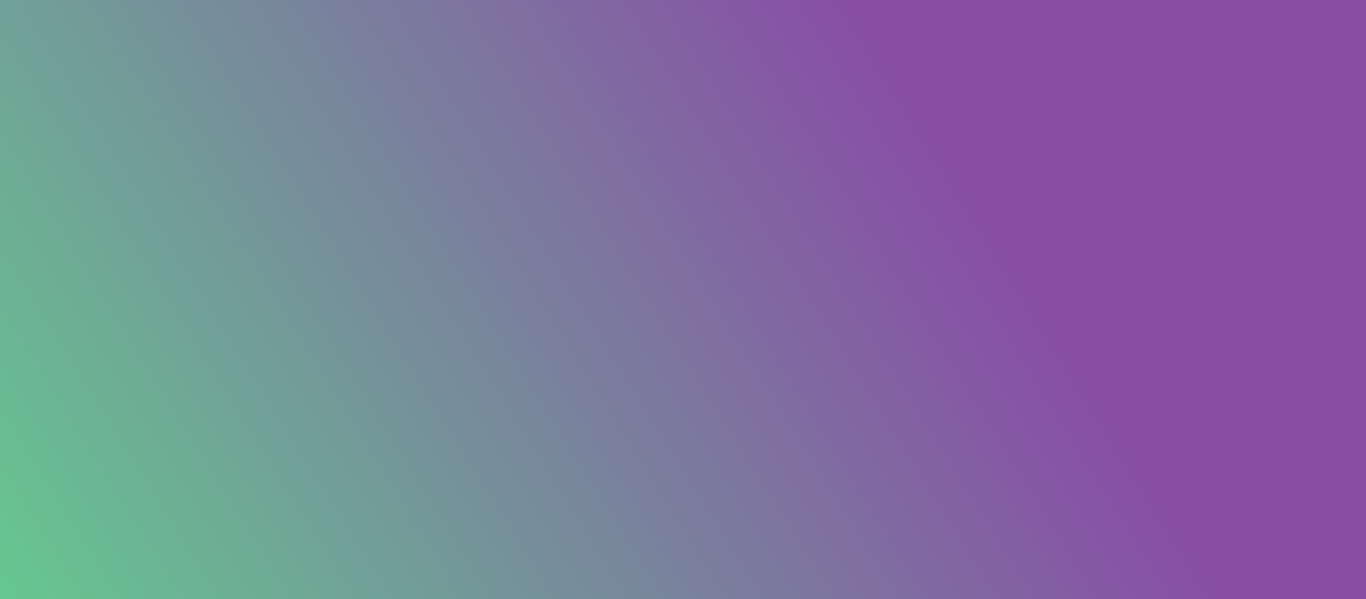 scroll, scrollTop: 0, scrollLeft: 0, axis: both 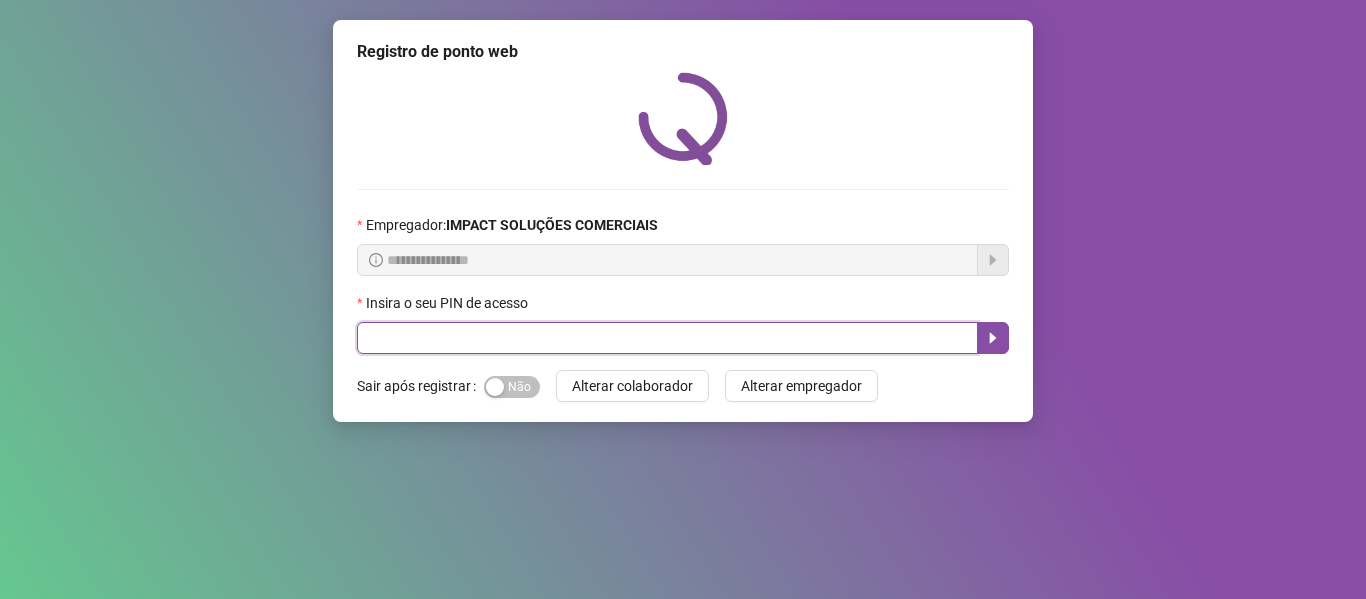 drag, startPoint x: 732, startPoint y: 327, endPoint x: 742, endPoint y: 347, distance: 22.36068 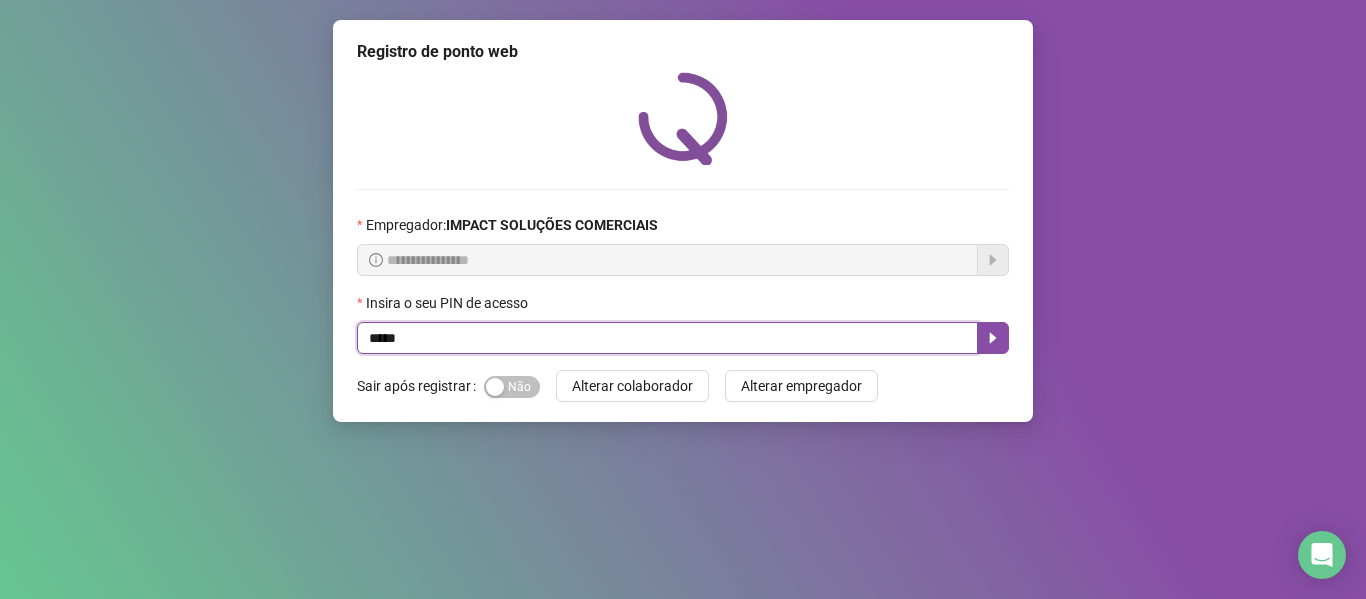 type on "*****" 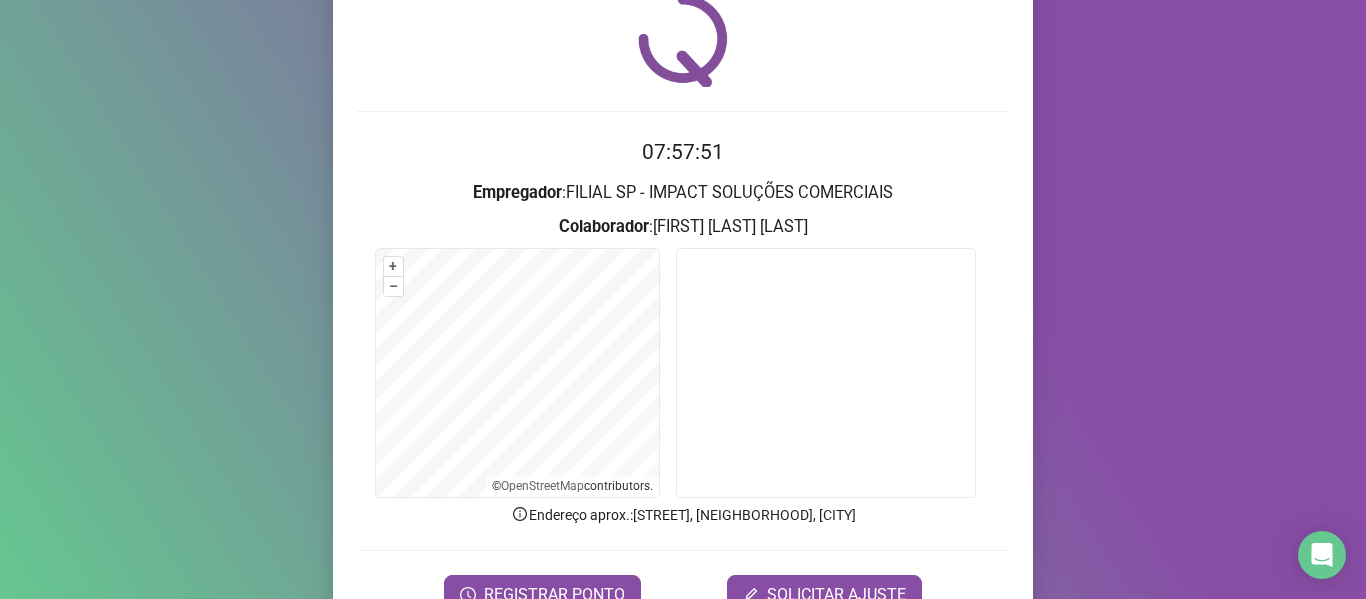 scroll, scrollTop: 182, scrollLeft: 0, axis: vertical 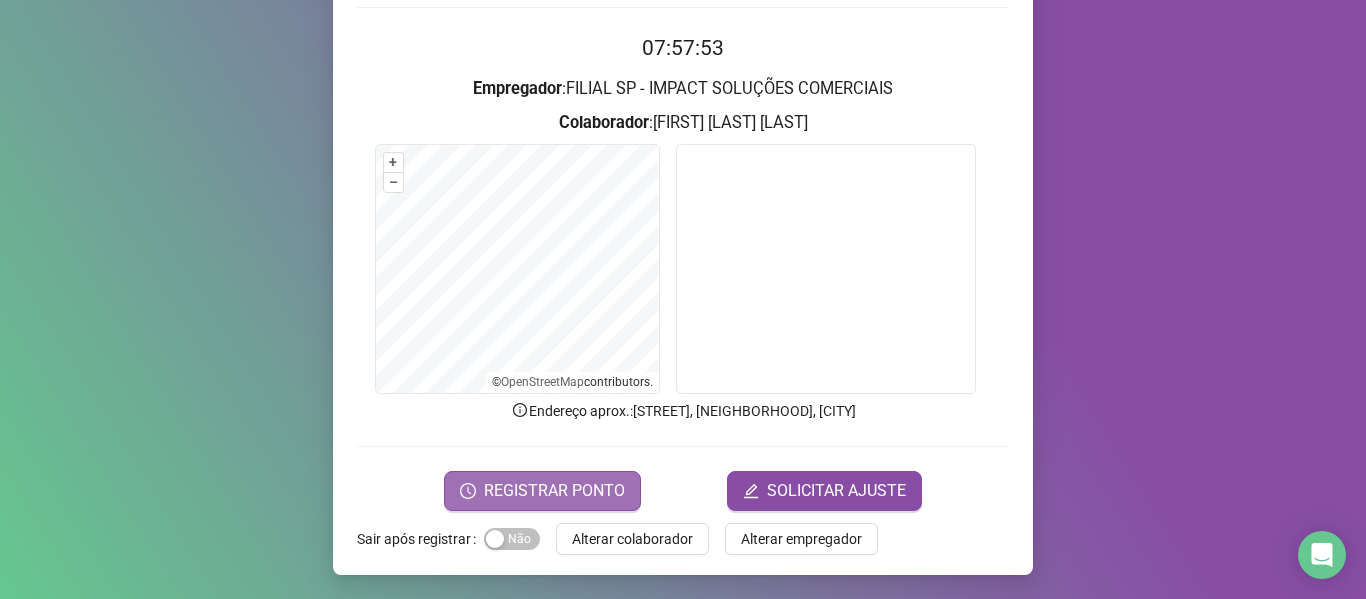 click on "REGISTRAR PONTO" at bounding box center (554, 491) 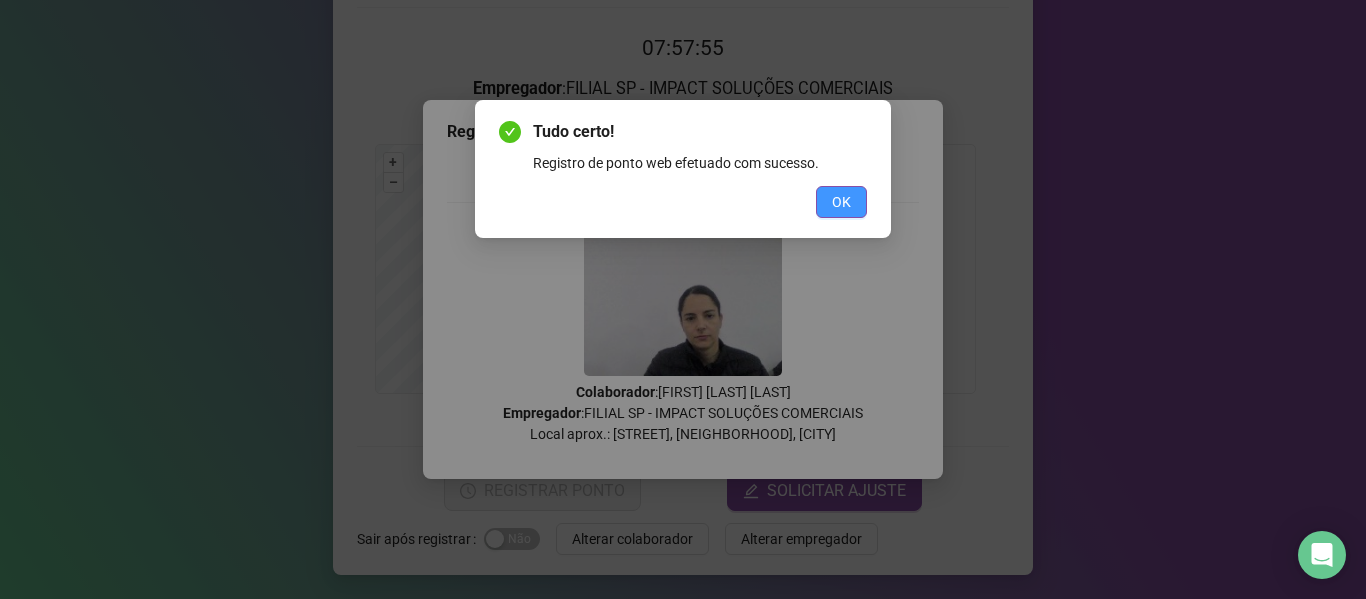 click on "OK" at bounding box center (841, 202) 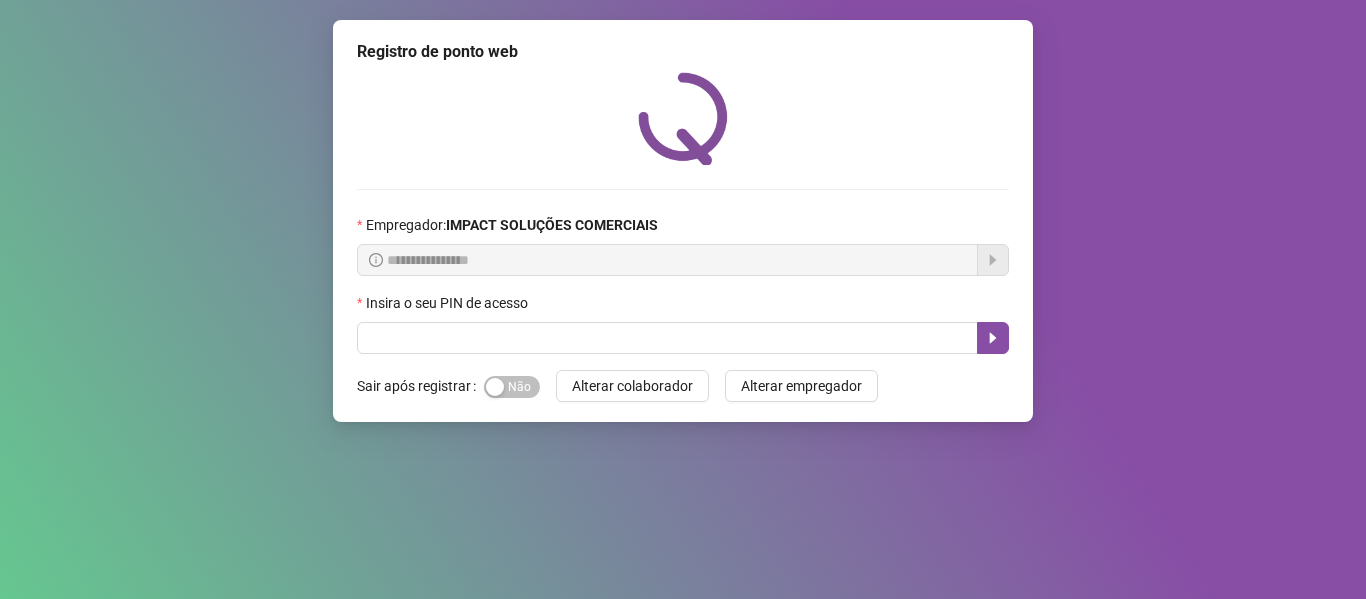 scroll, scrollTop: 0, scrollLeft: 0, axis: both 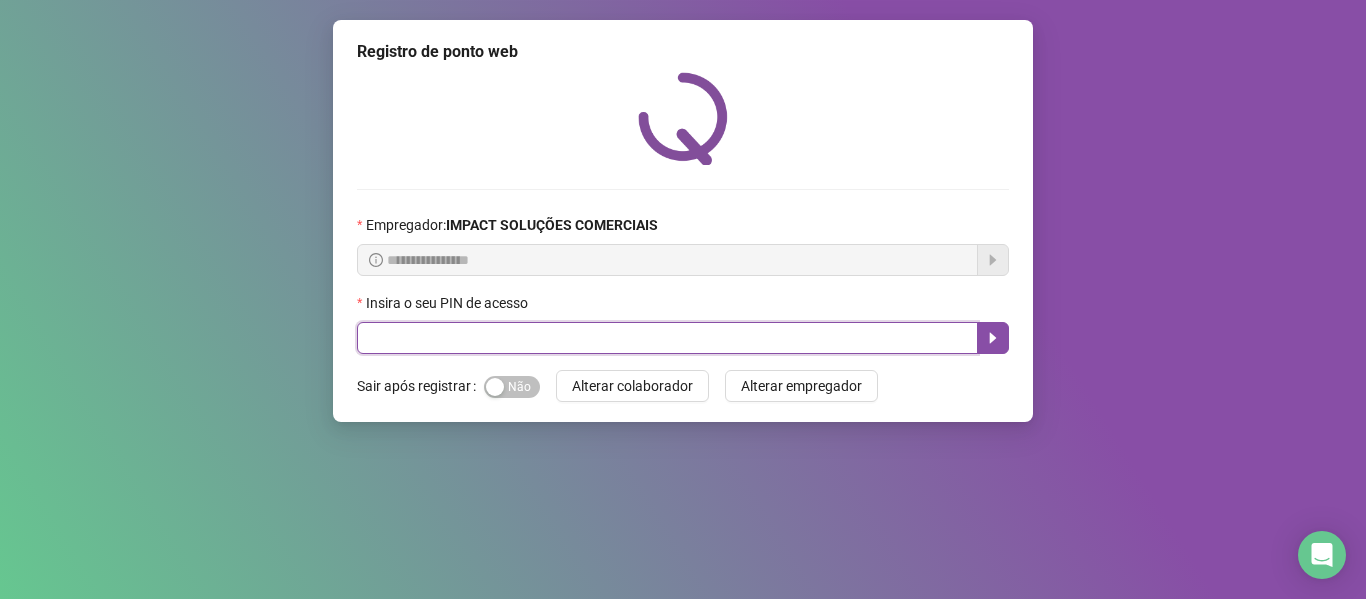 click at bounding box center [667, 338] 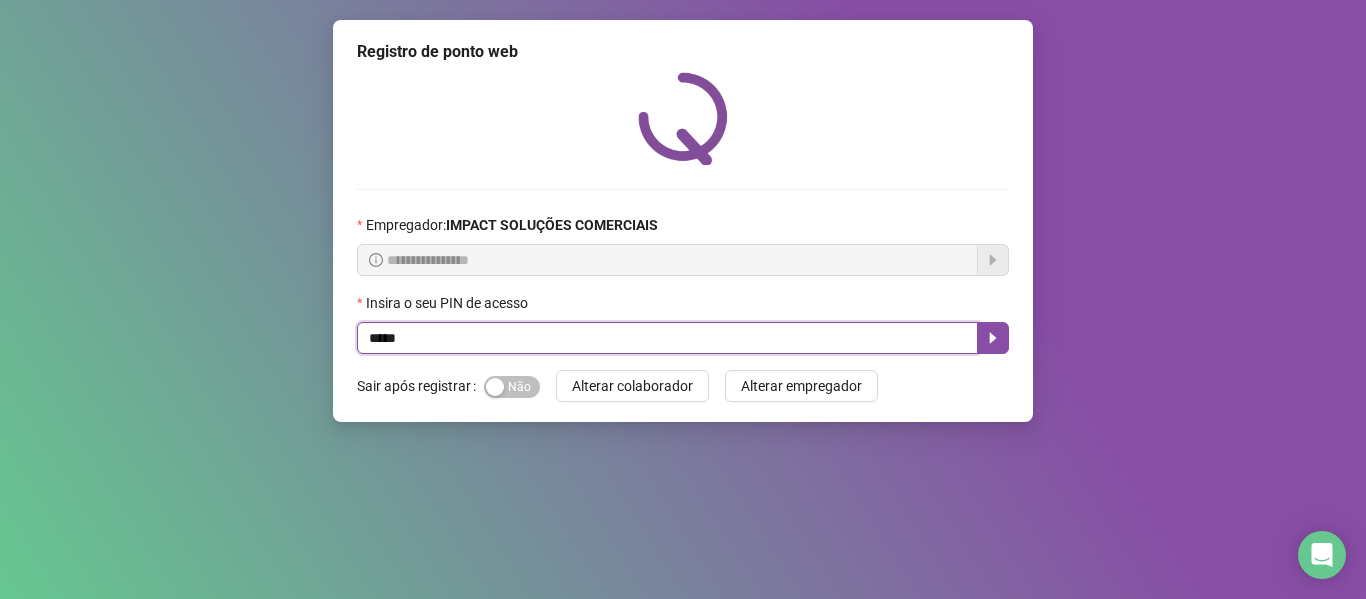 type on "*****" 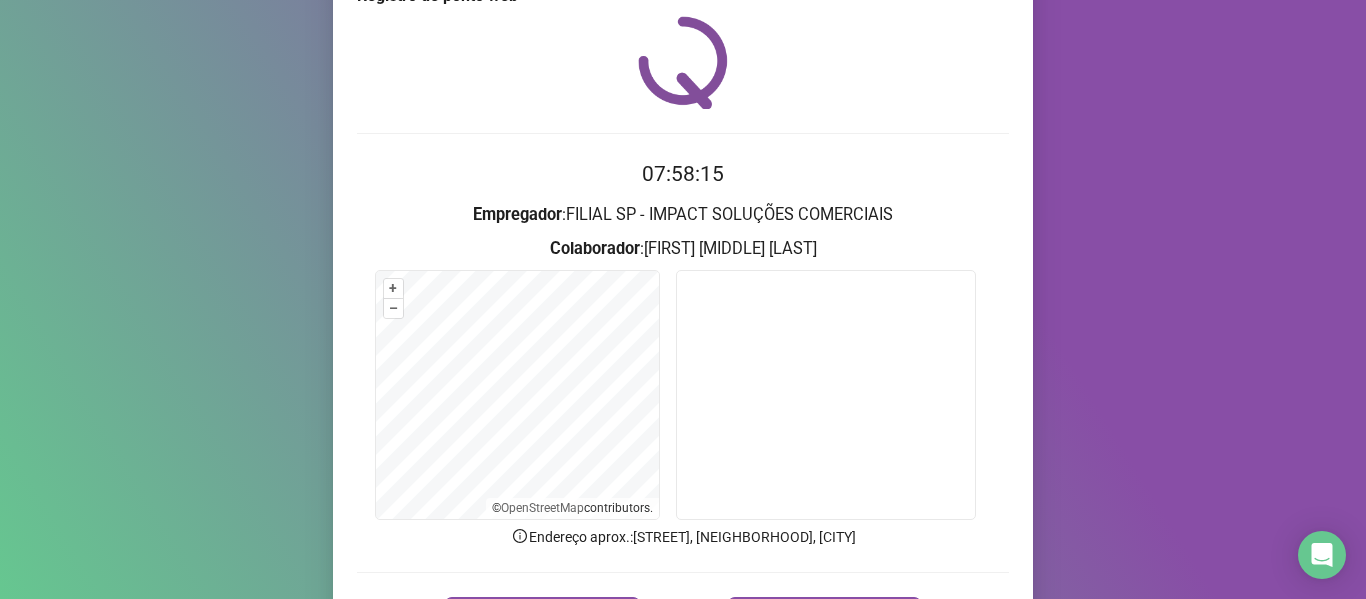 scroll, scrollTop: 100, scrollLeft: 0, axis: vertical 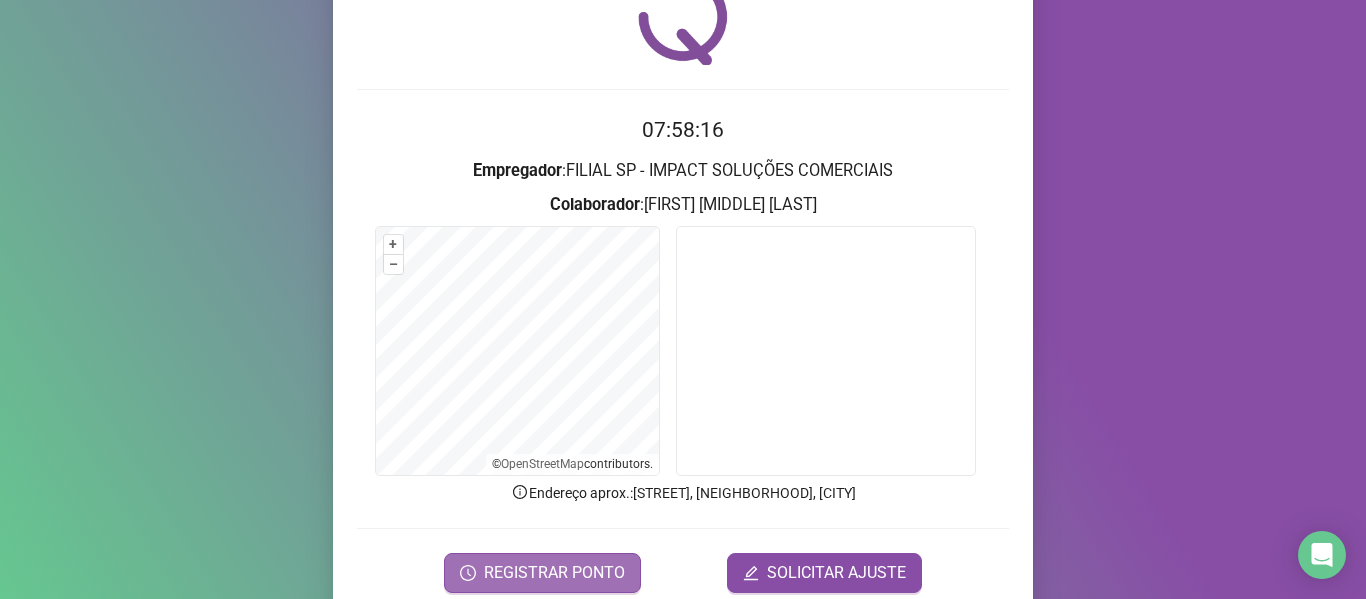 click on "REGISTRAR PONTO" at bounding box center [554, 573] 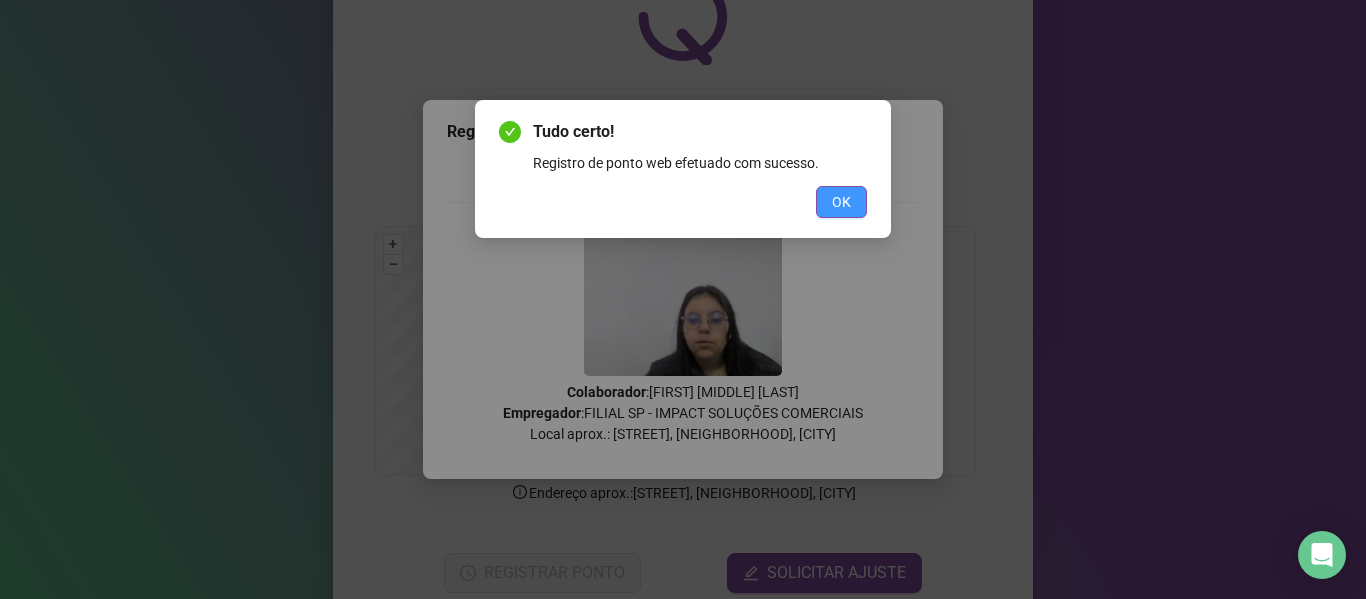 click on "OK" at bounding box center [841, 202] 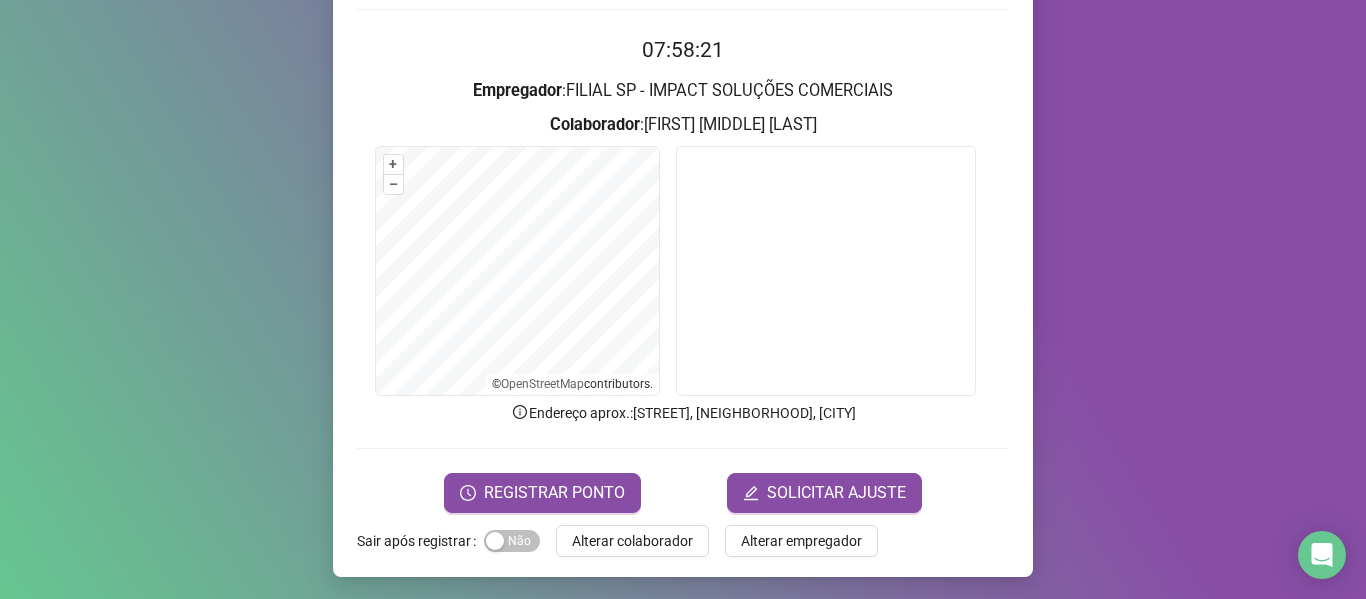 scroll, scrollTop: 182, scrollLeft: 0, axis: vertical 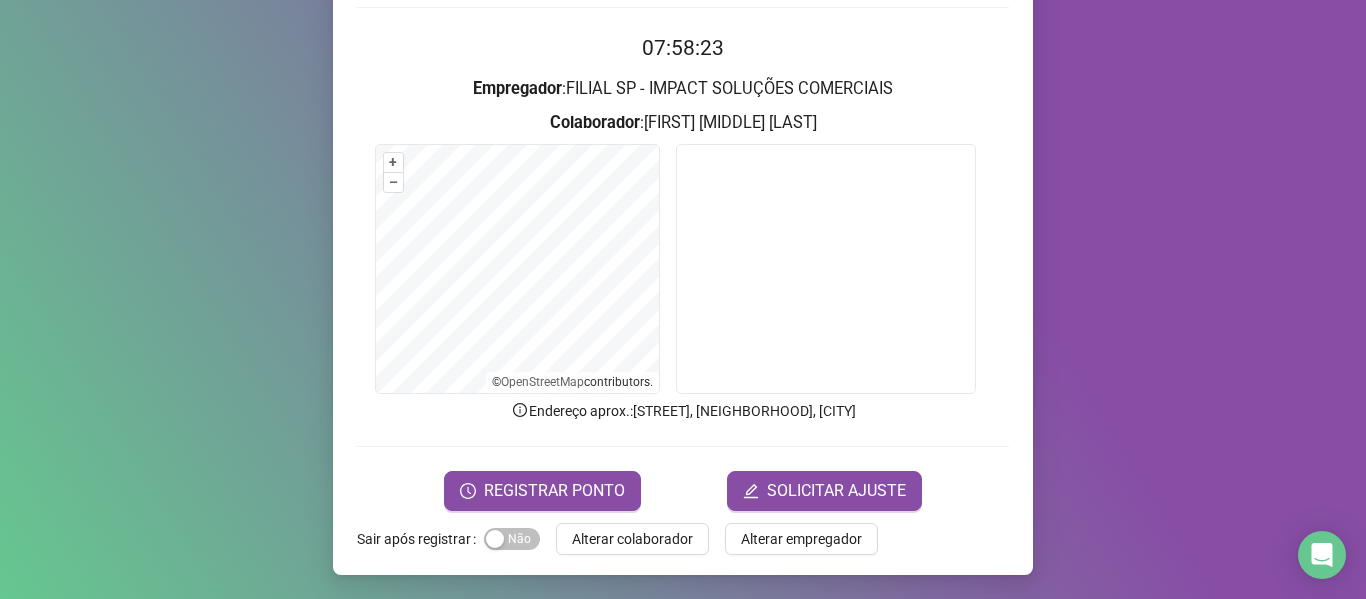 drag, startPoint x: 697, startPoint y: 548, endPoint x: 687, endPoint y: 545, distance: 10.440307 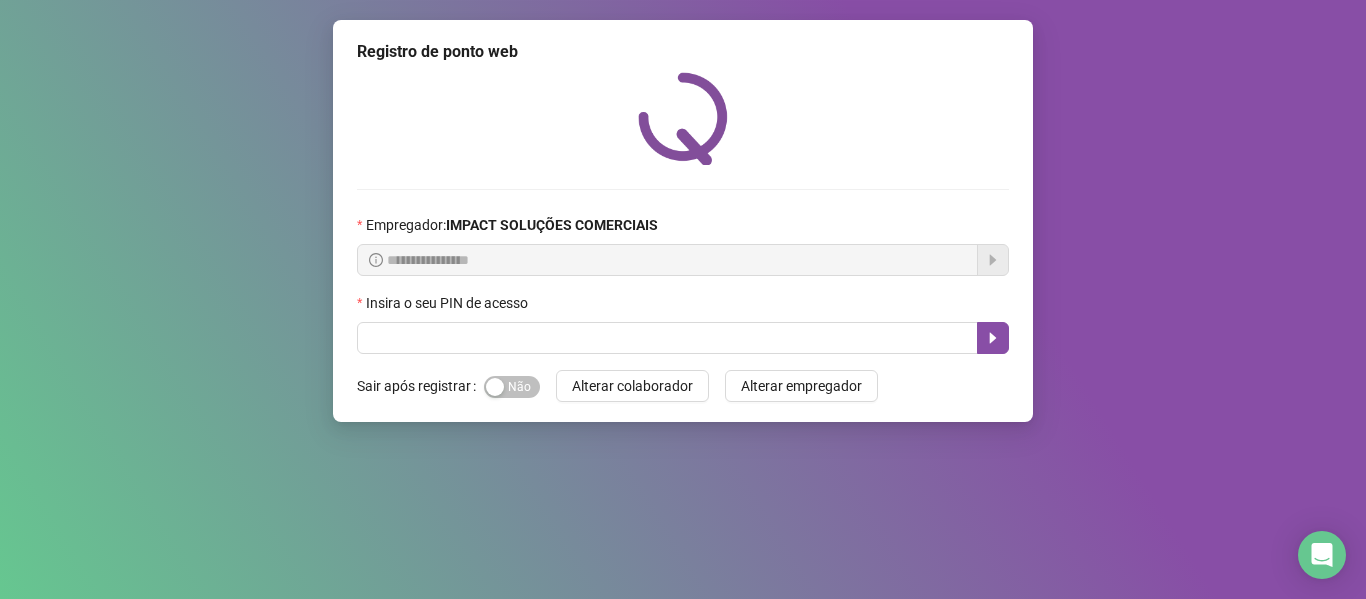scroll, scrollTop: 0, scrollLeft: 0, axis: both 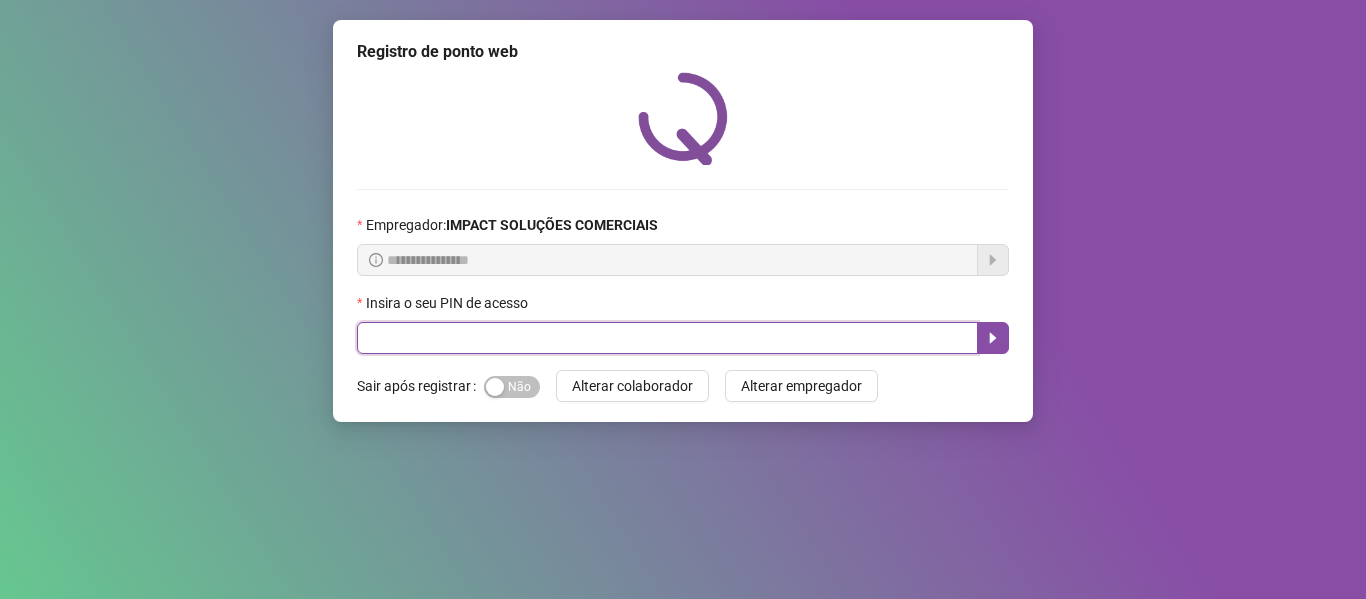 click at bounding box center (667, 338) 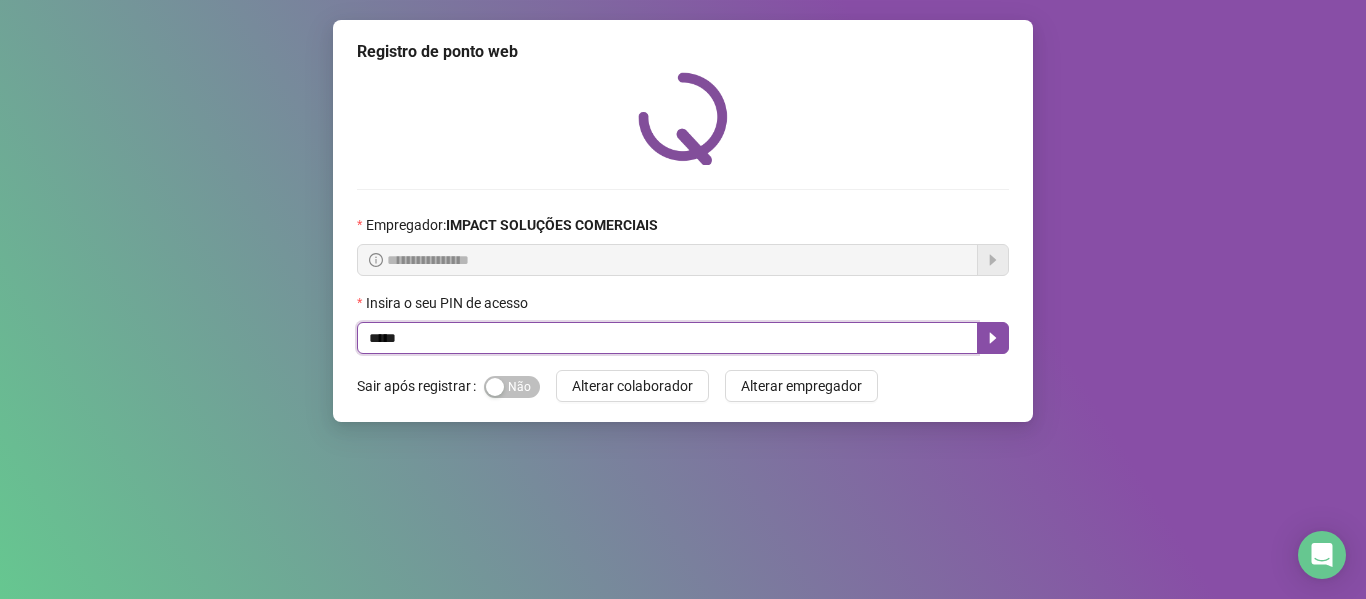 type on "*****" 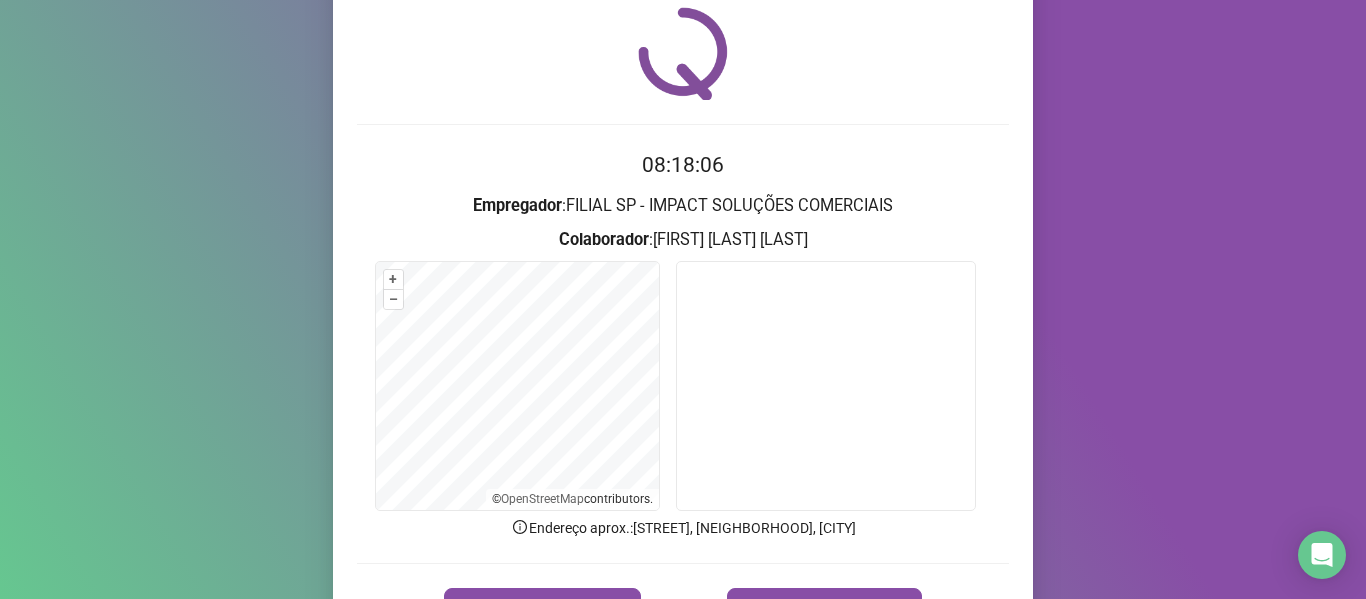 scroll, scrollTop: 100, scrollLeft: 0, axis: vertical 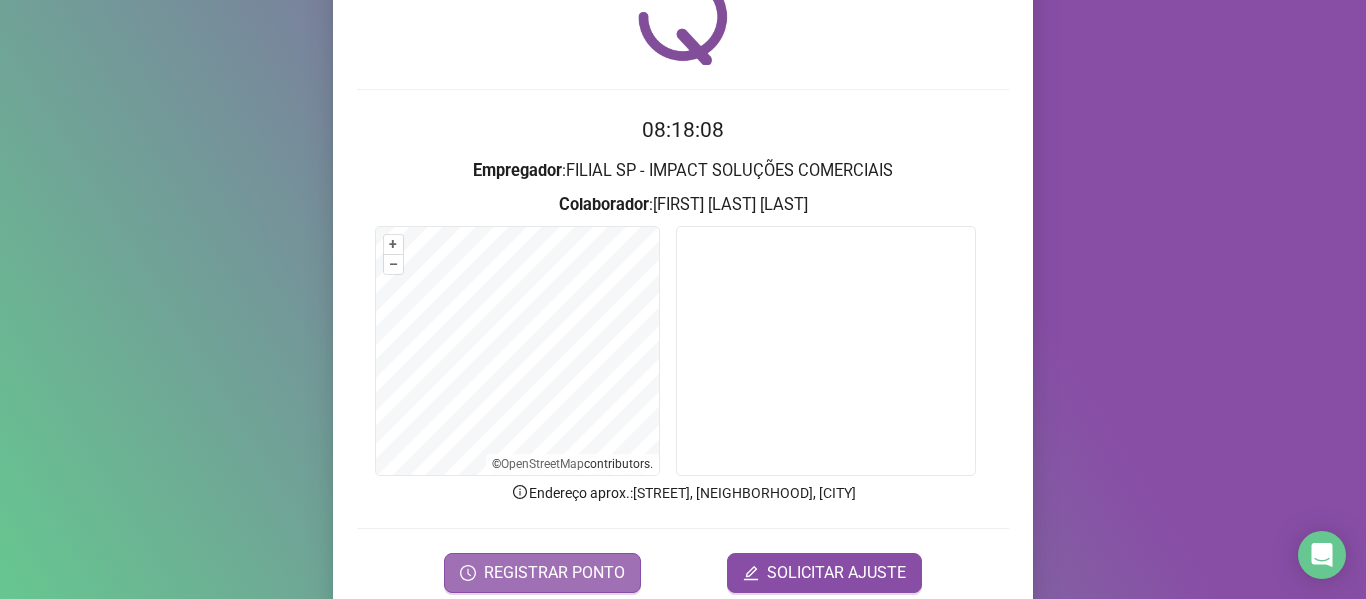 click on "REGISTRAR PONTO" at bounding box center [542, 573] 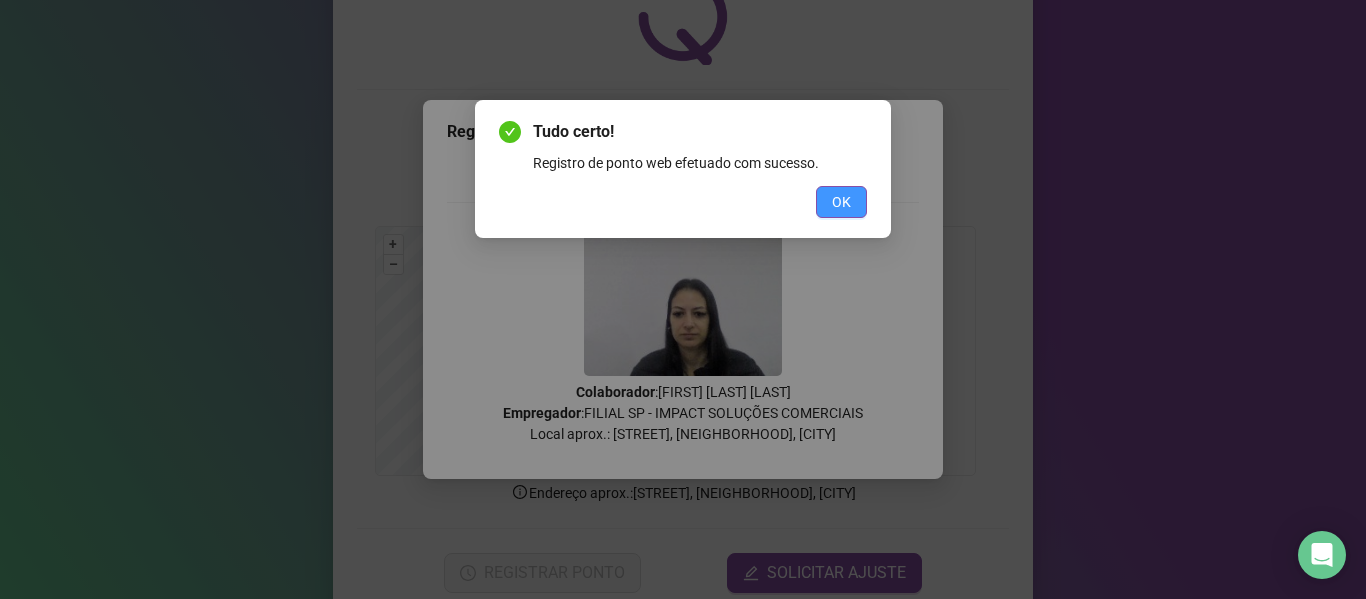 click on "OK" at bounding box center [841, 202] 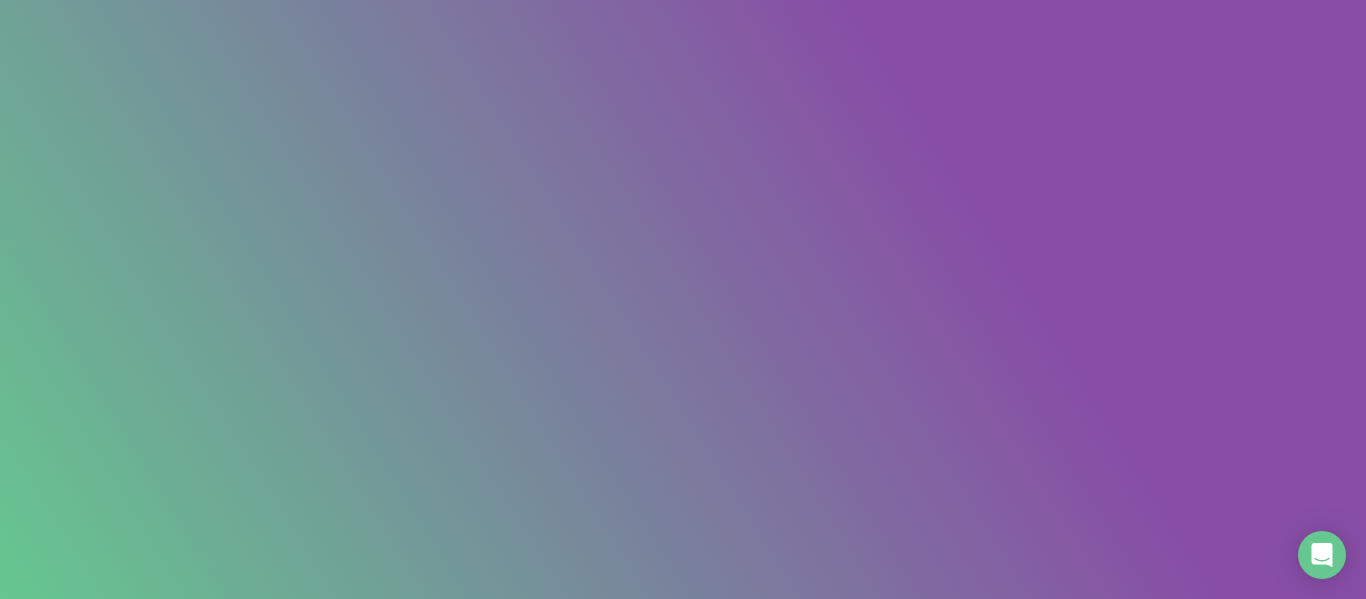scroll, scrollTop: 0, scrollLeft: 0, axis: both 